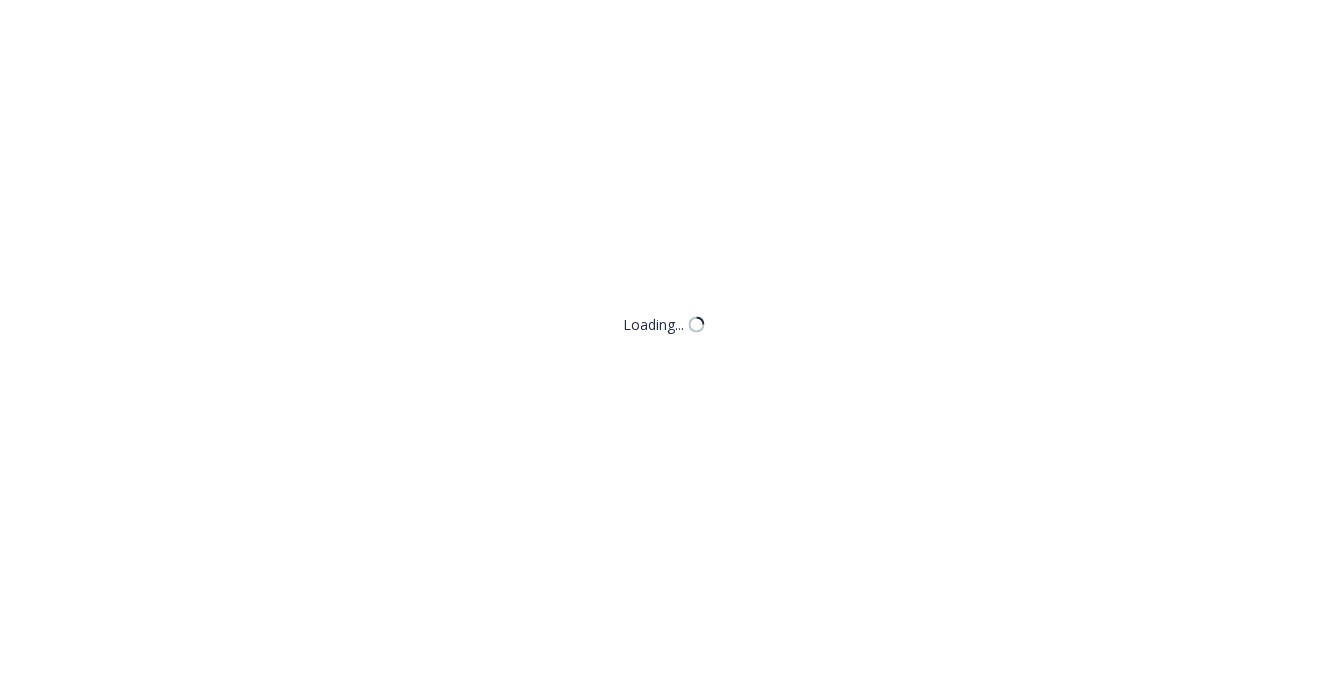 scroll, scrollTop: 0, scrollLeft: 0, axis: both 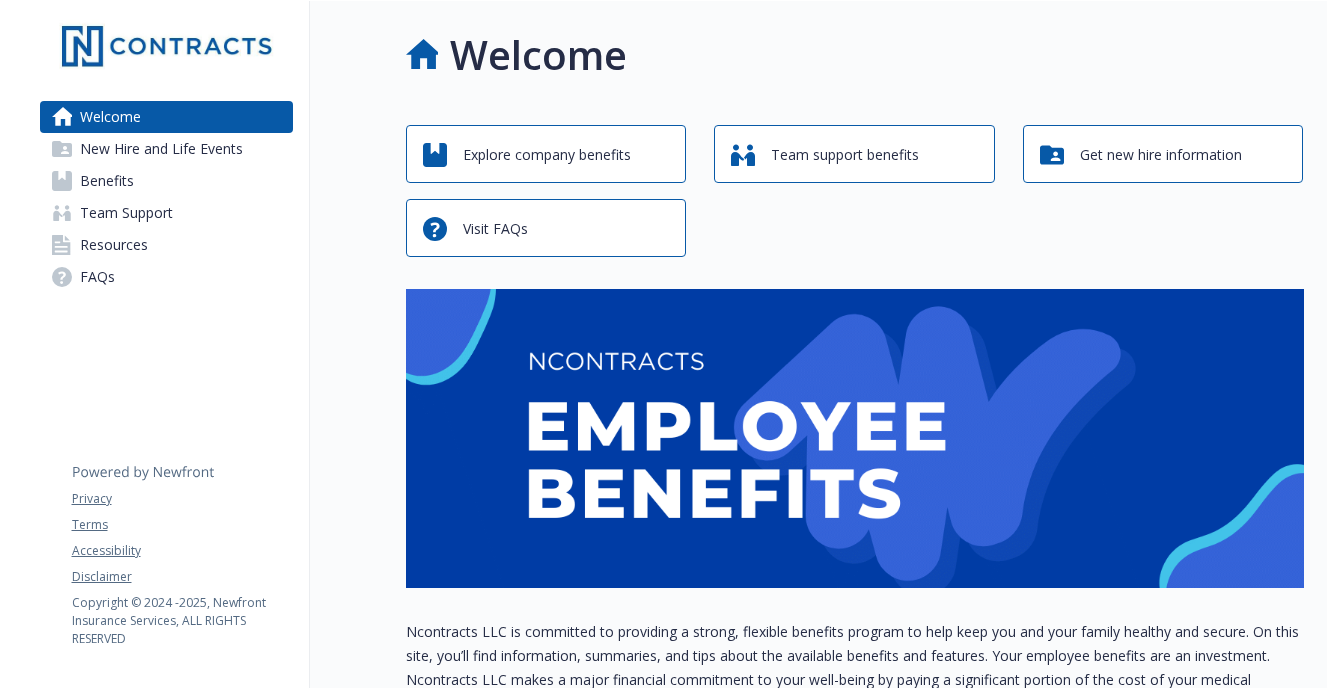 click on "Explore company benefits" at bounding box center (547, 155) 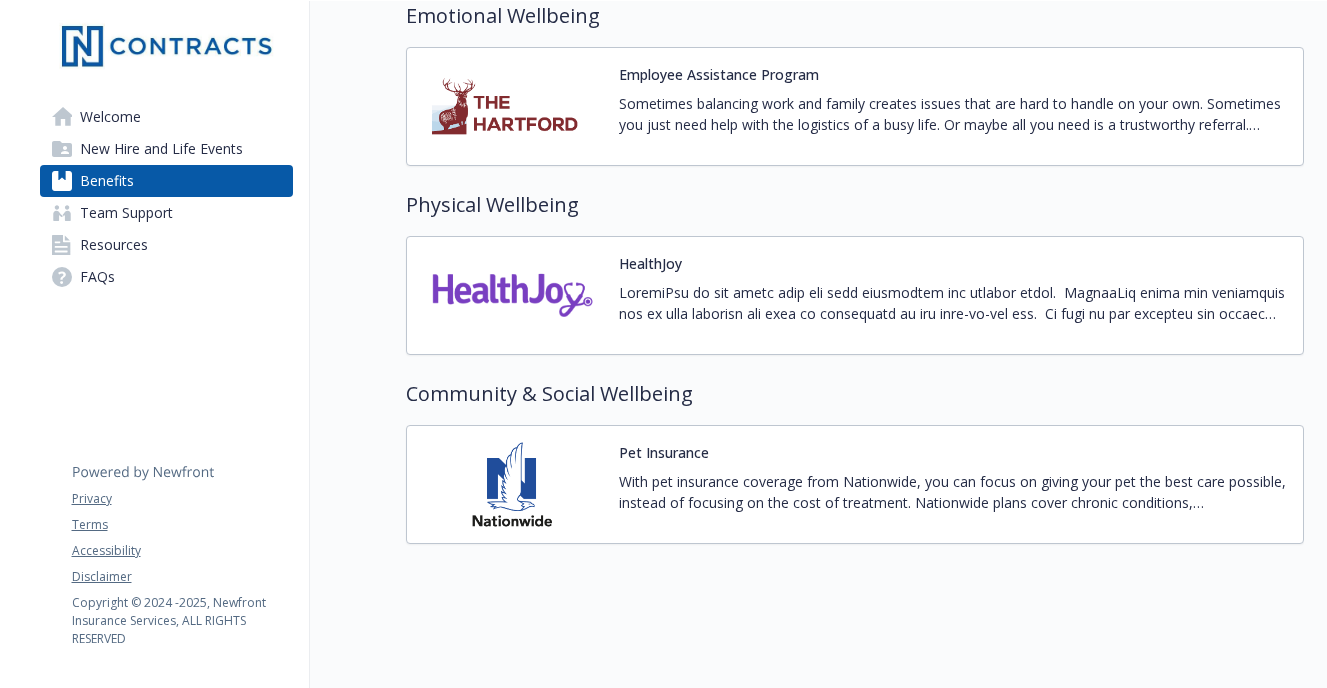 scroll, scrollTop: 2768, scrollLeft: 0, axis: vertical 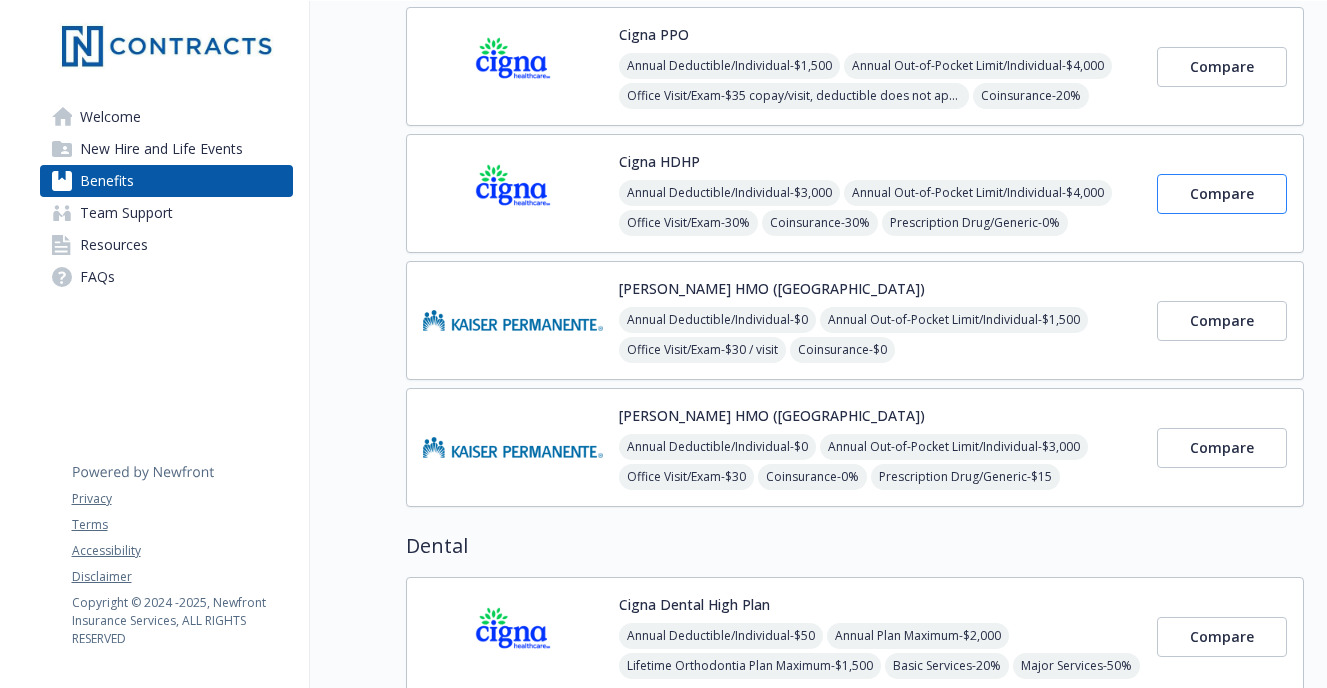 click on "Compare" at bounding box center (1222, 193) 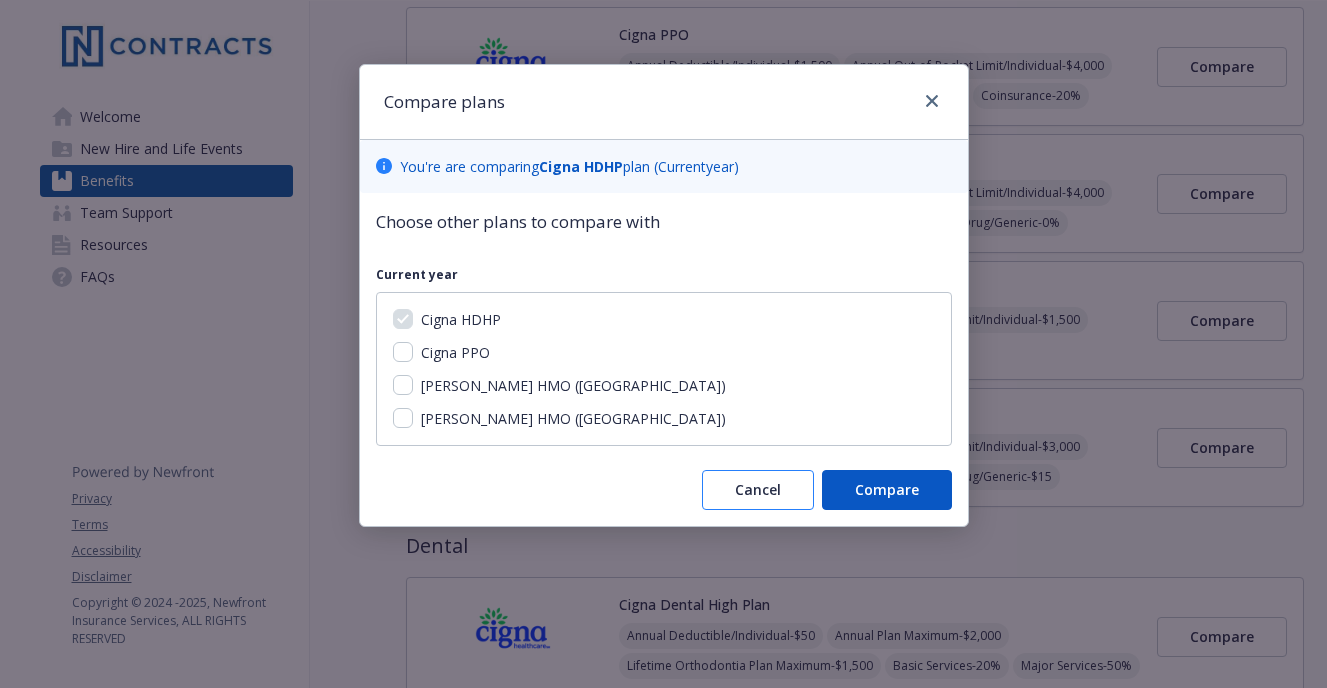 click on "Cancel" at bounding box center (758, 489) 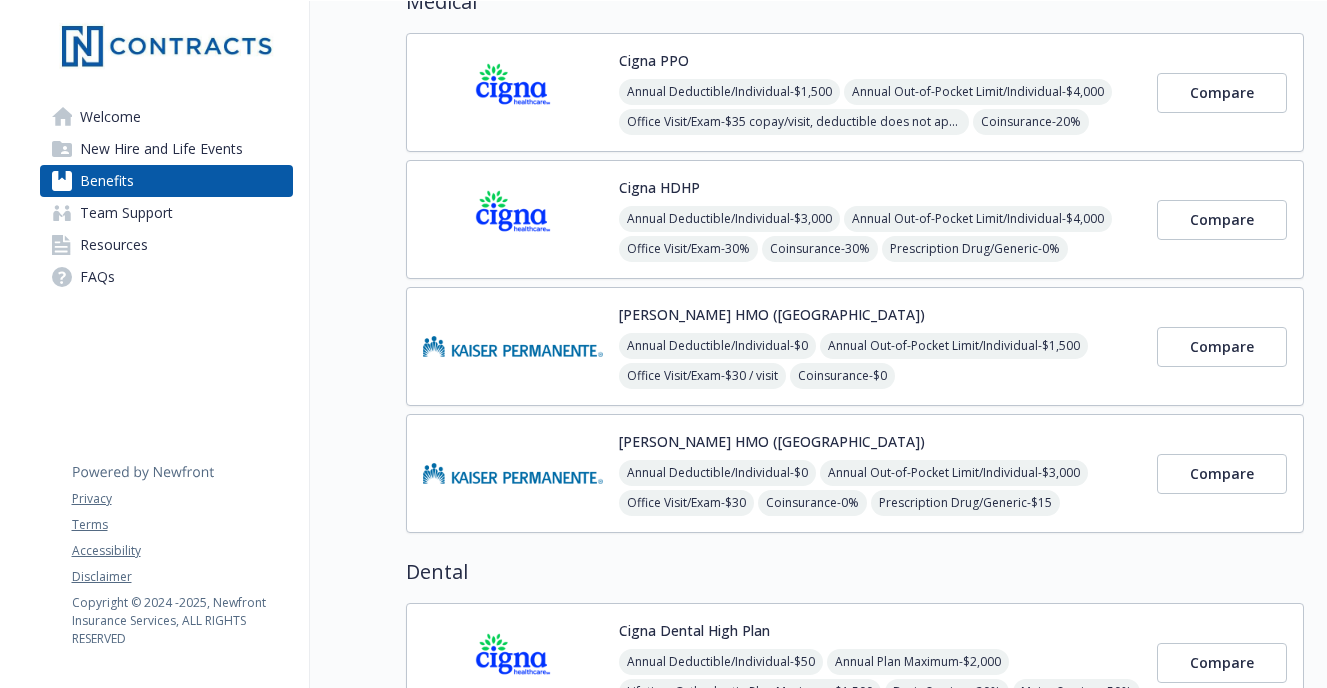 scroll, scrollTop: 176, scrollLeft: 0, axis: vertical 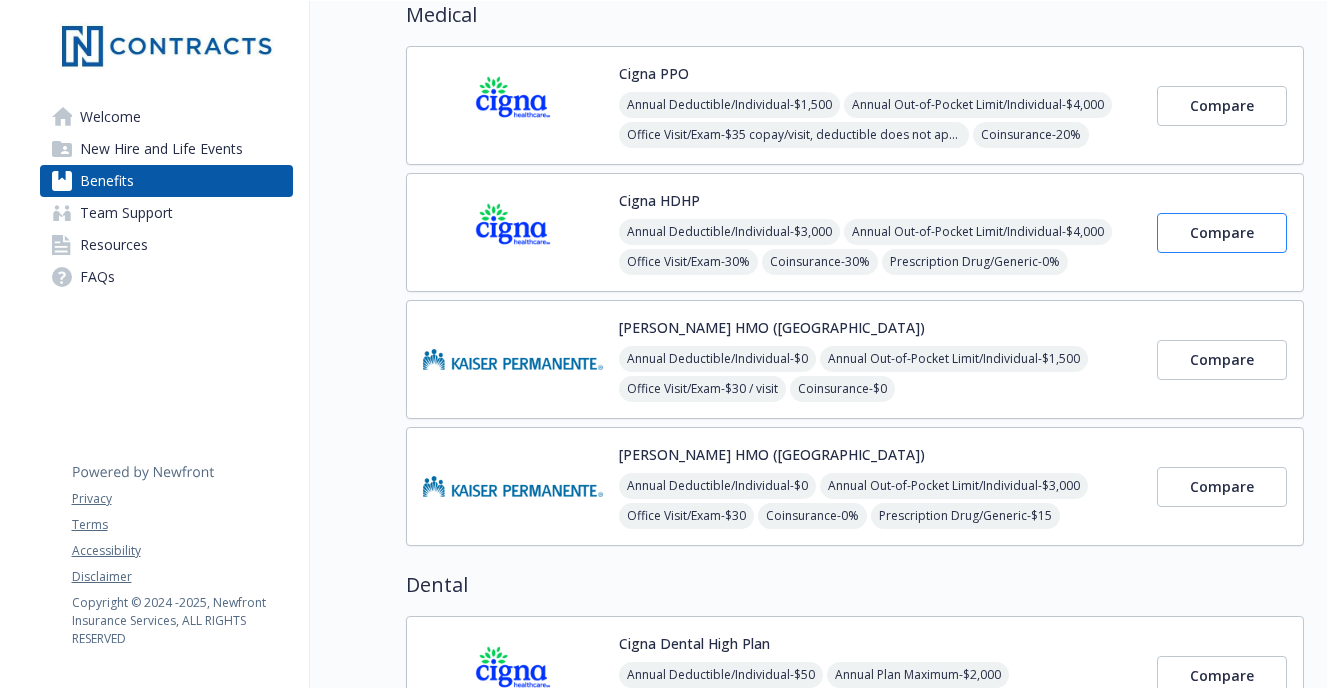 click on "Compare" at bounding box center [1222, 232] 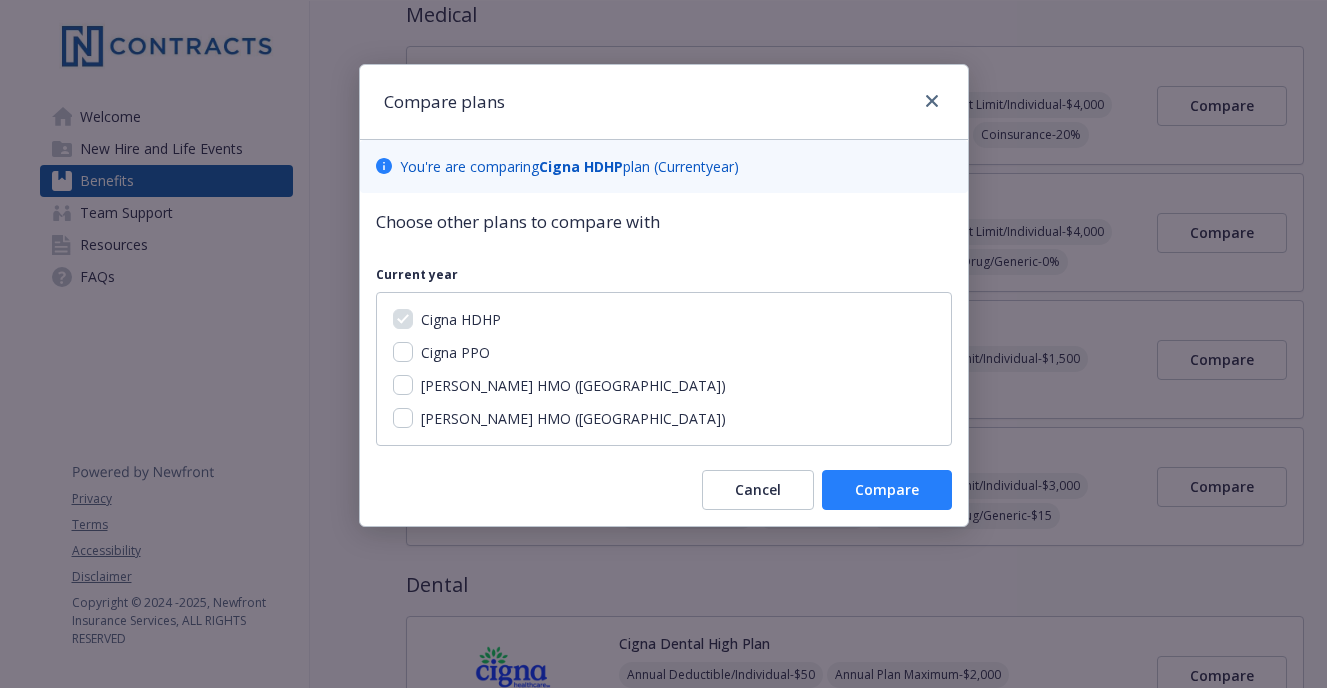 click on "Compare" at bounding box center (887, 489) 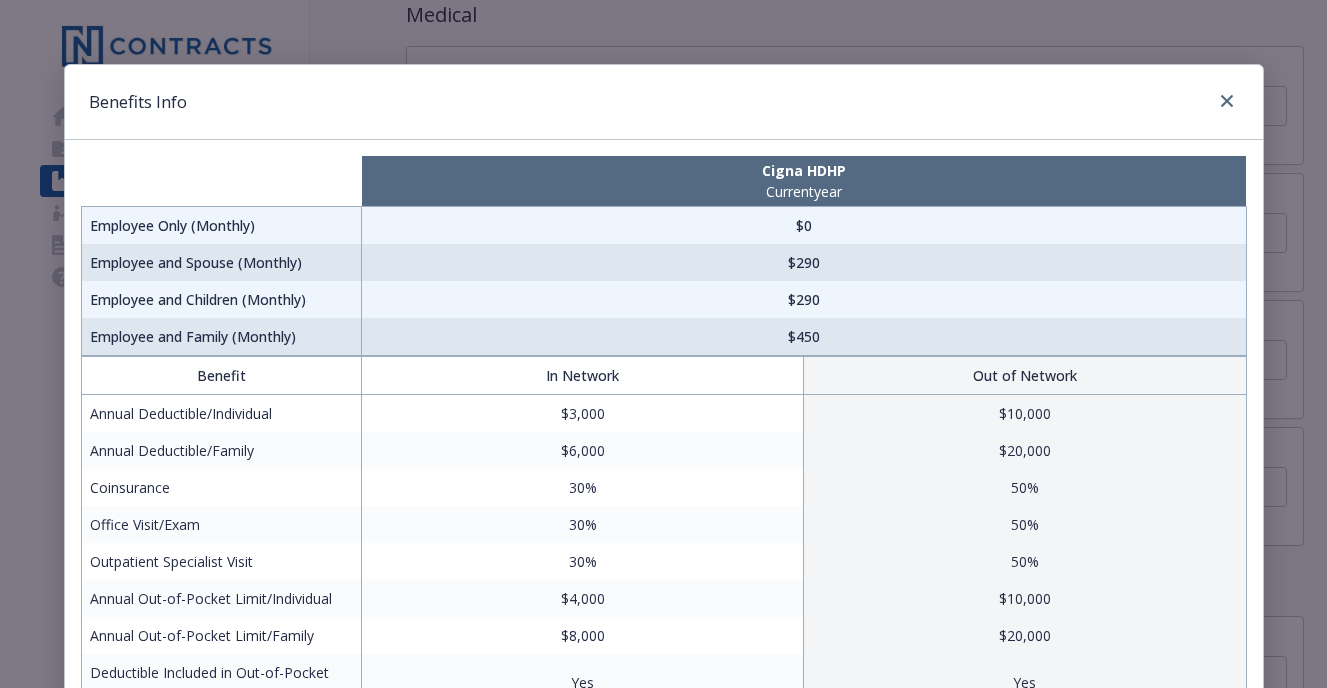 scroll, scrollTop: 0, scrollLeft: 0, axis: both 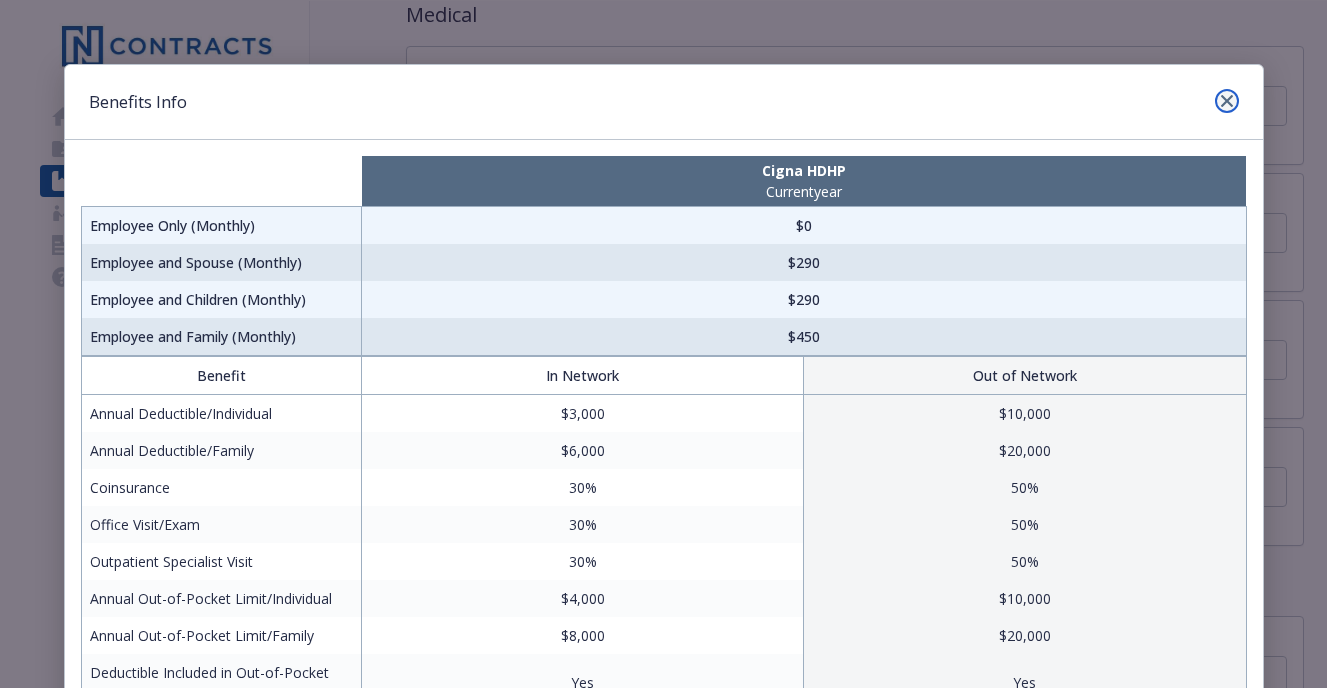 click 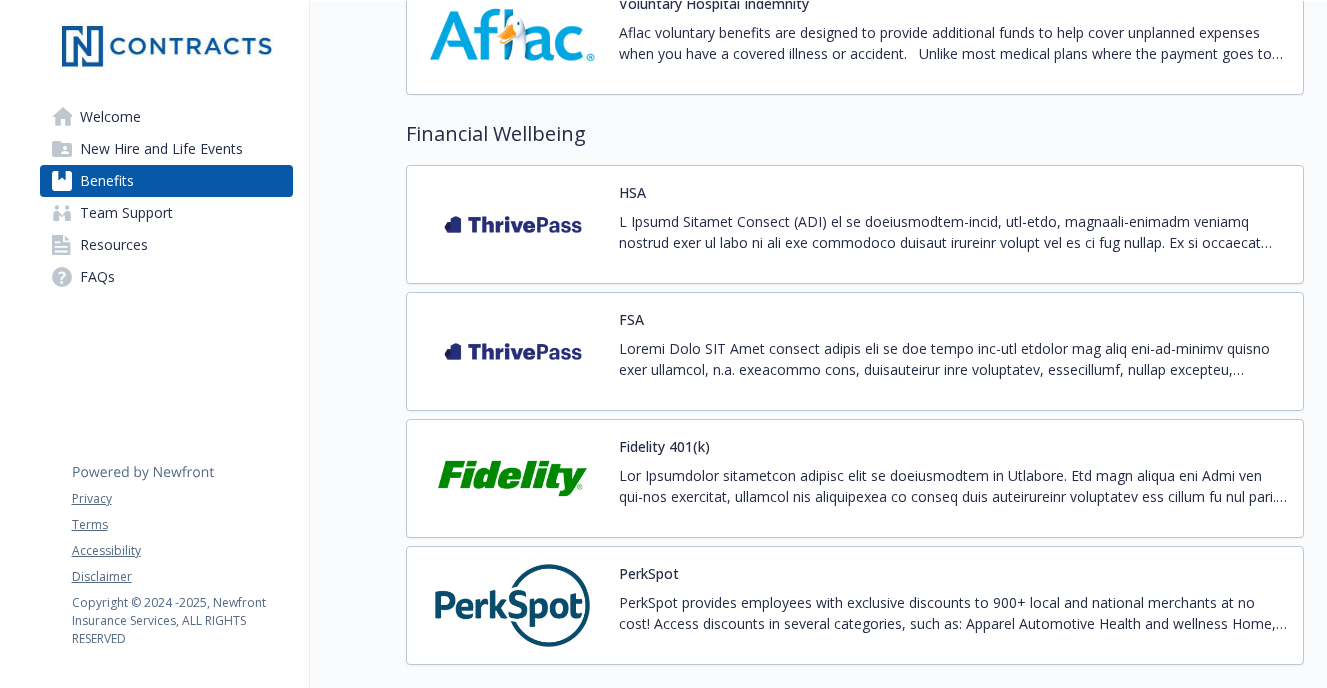scroll, scrollTop: 2089, scrollLeft: 0, axis: vertical 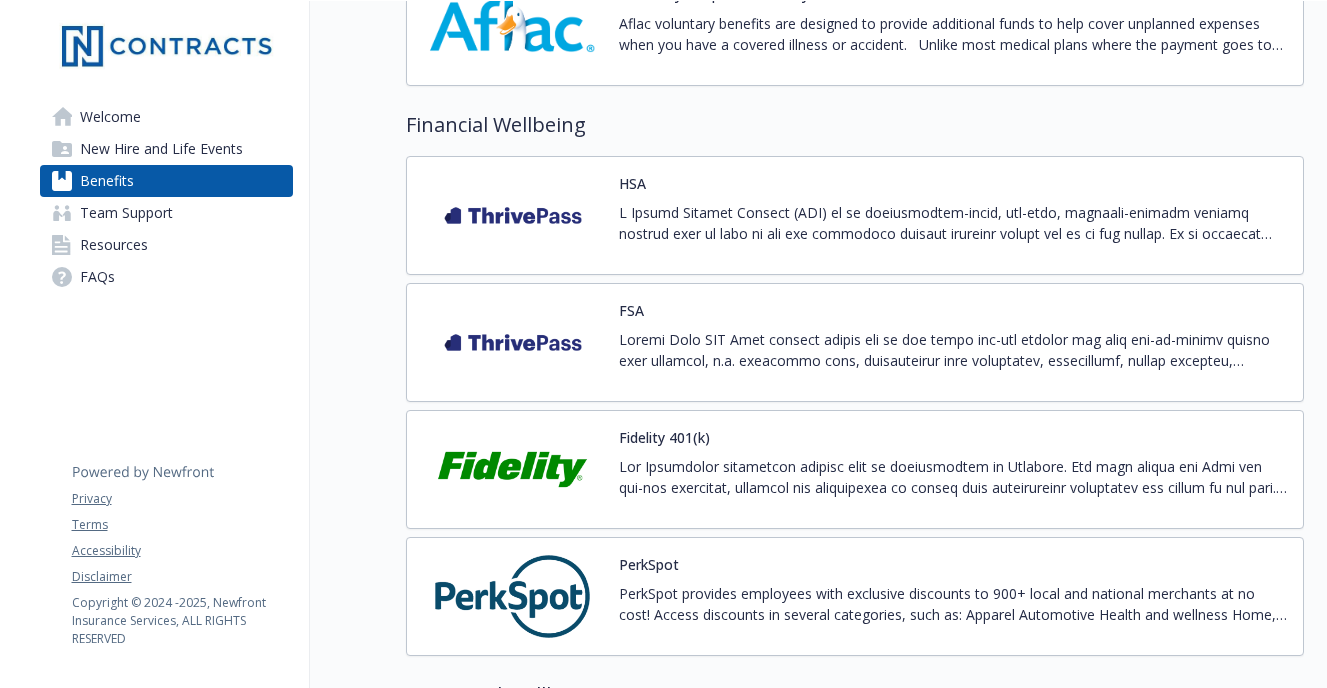 click at bounding box center (513, 215) 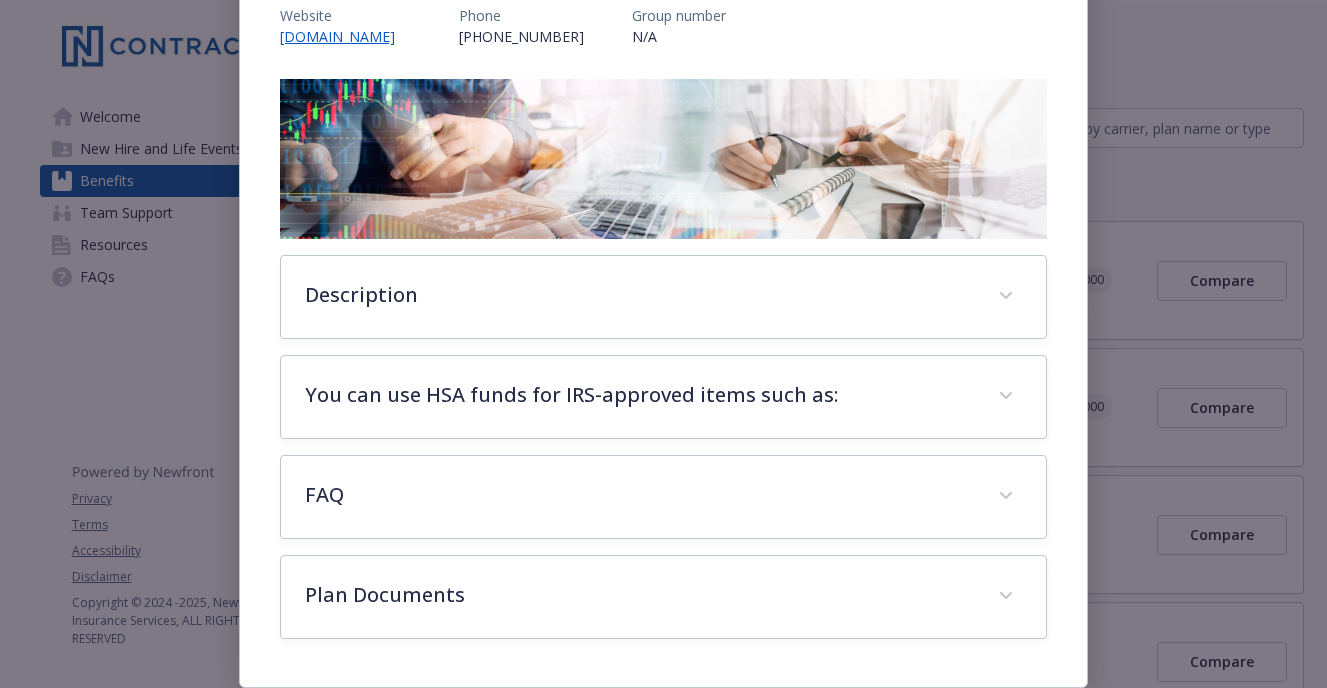 scroll, scrollTop: 258, scrollLeft: 0, axis: vertical 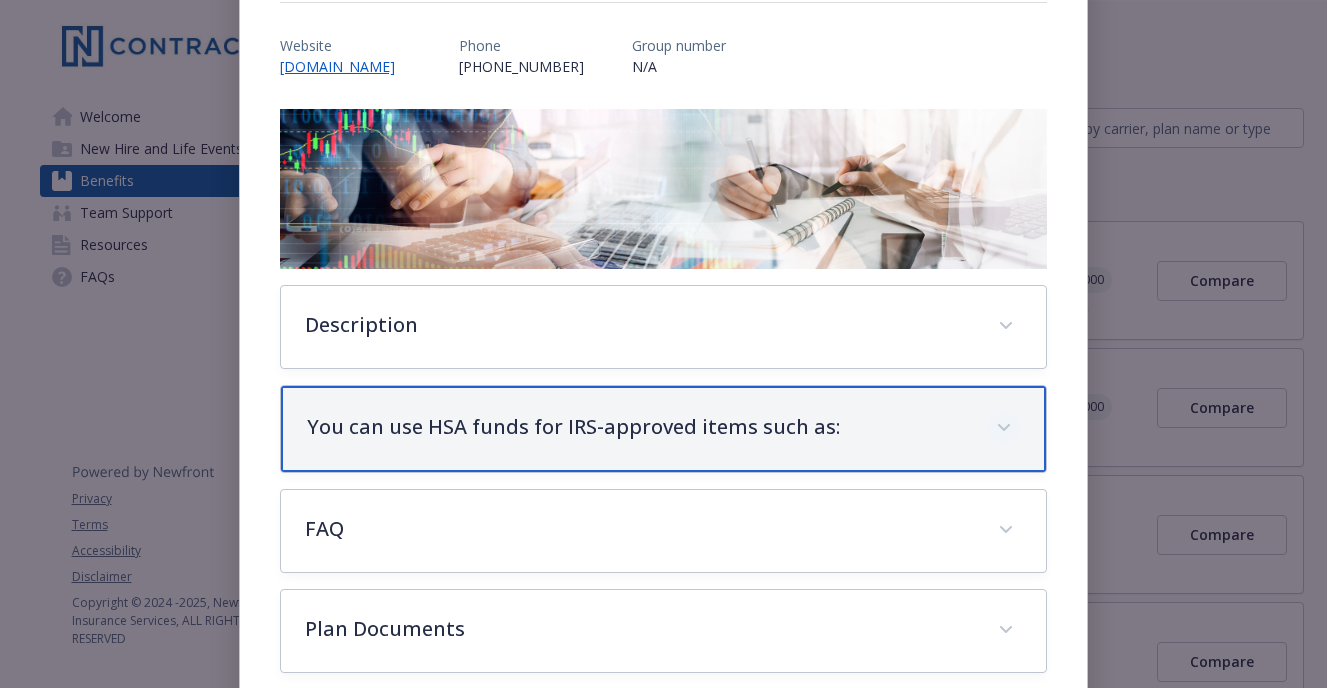 click at bounding box center (1004, 428) 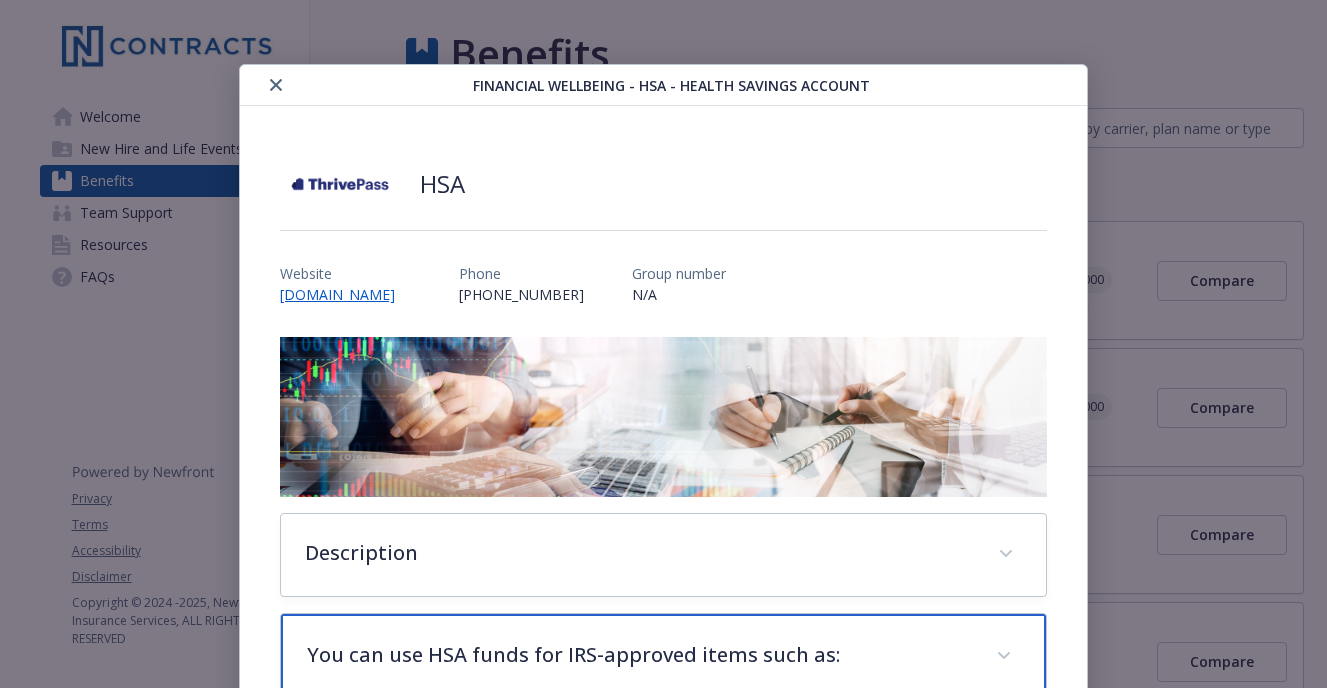 scroll, scrollTop: 0, scrollLeft: 0, axis: both 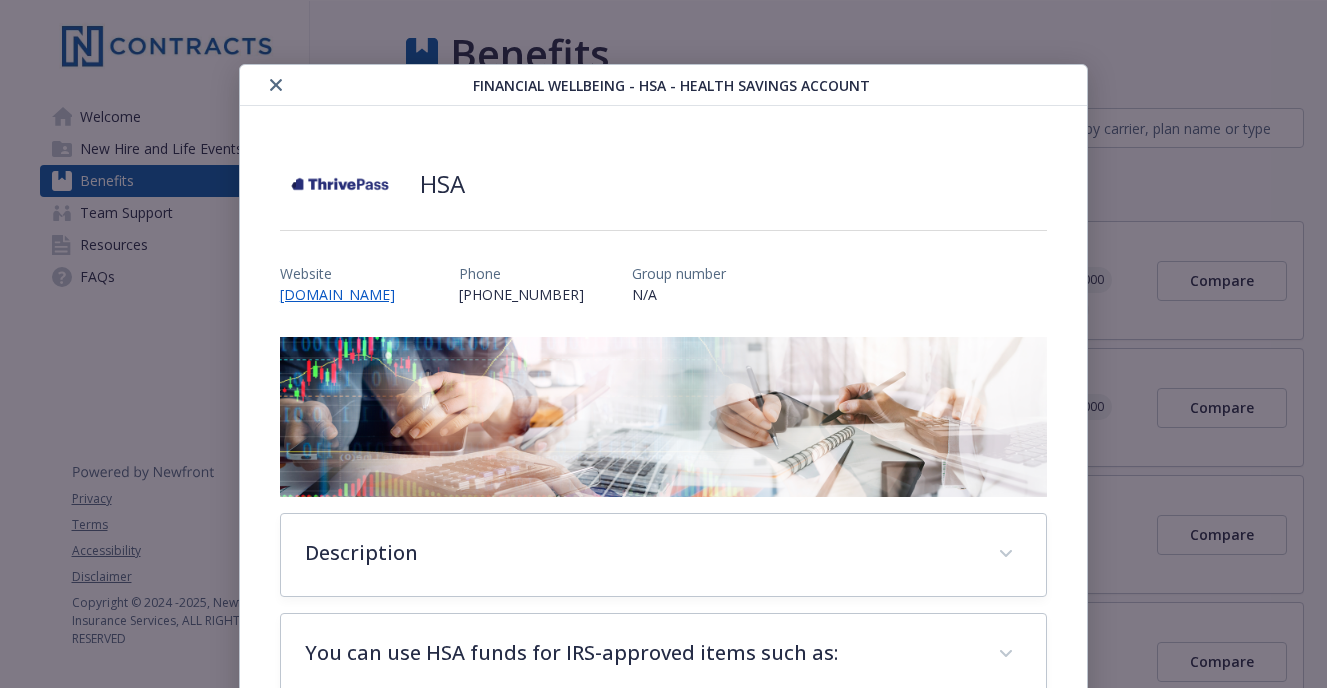 click on "[DOMAIN_NAME]" at bounding box center [345, 294] 